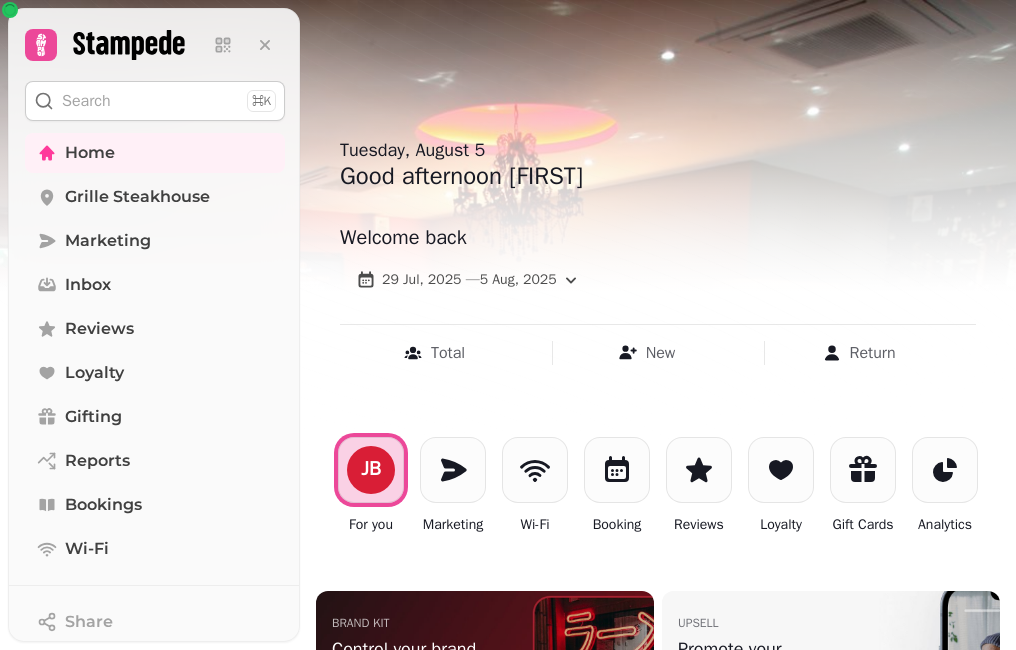 scroll, scrollTop: 0, scrollLeft: 0, axis: both 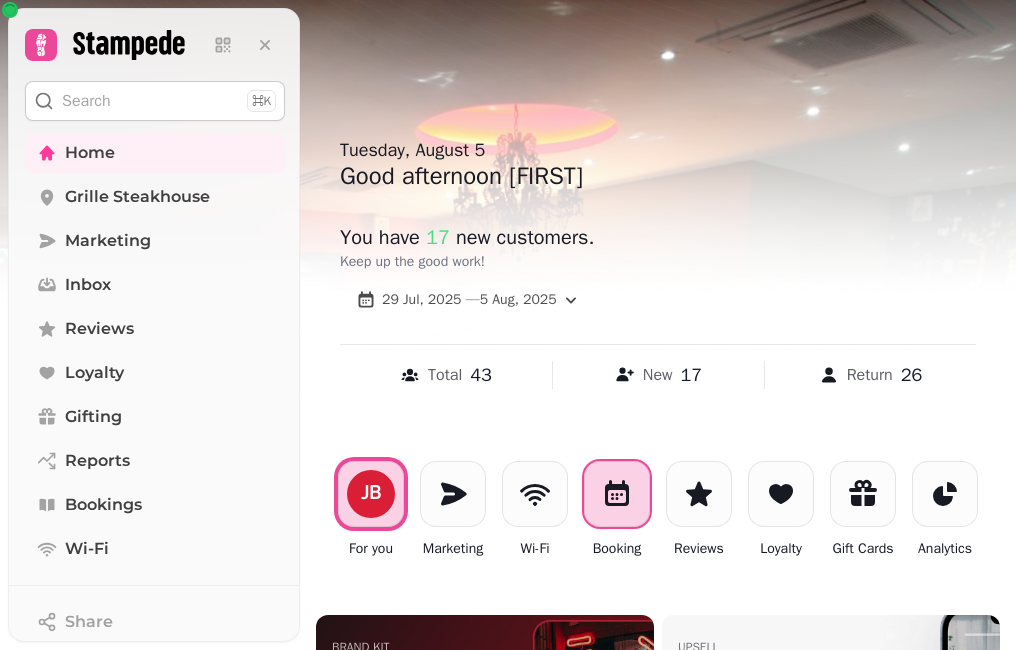 click at bounding box center [617, 494] 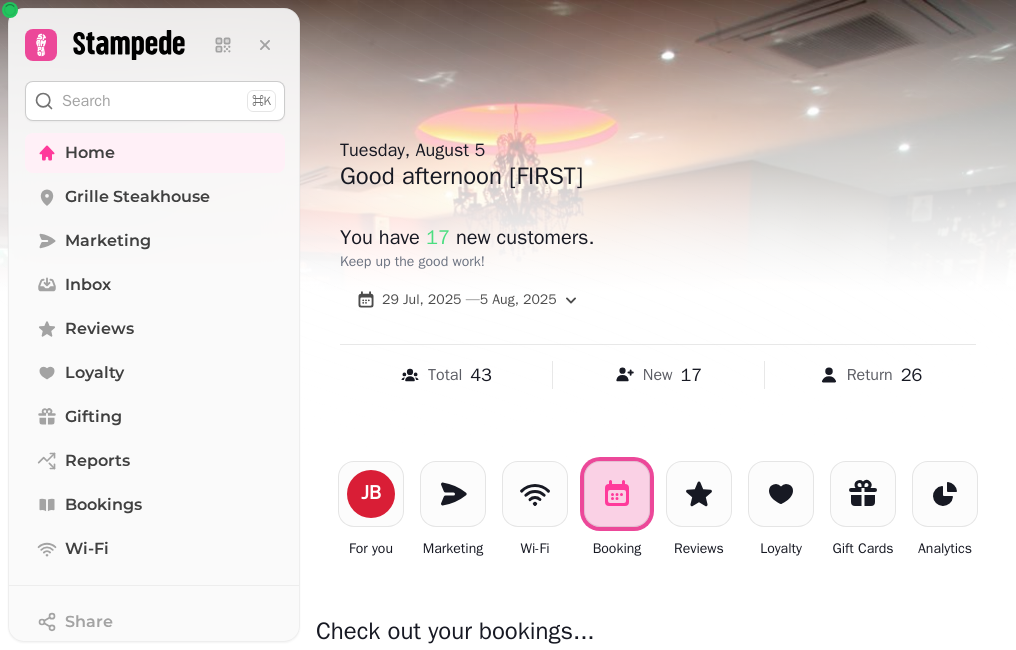 scroll, scrollTop: 0, scrollLeft: 0, axis: both 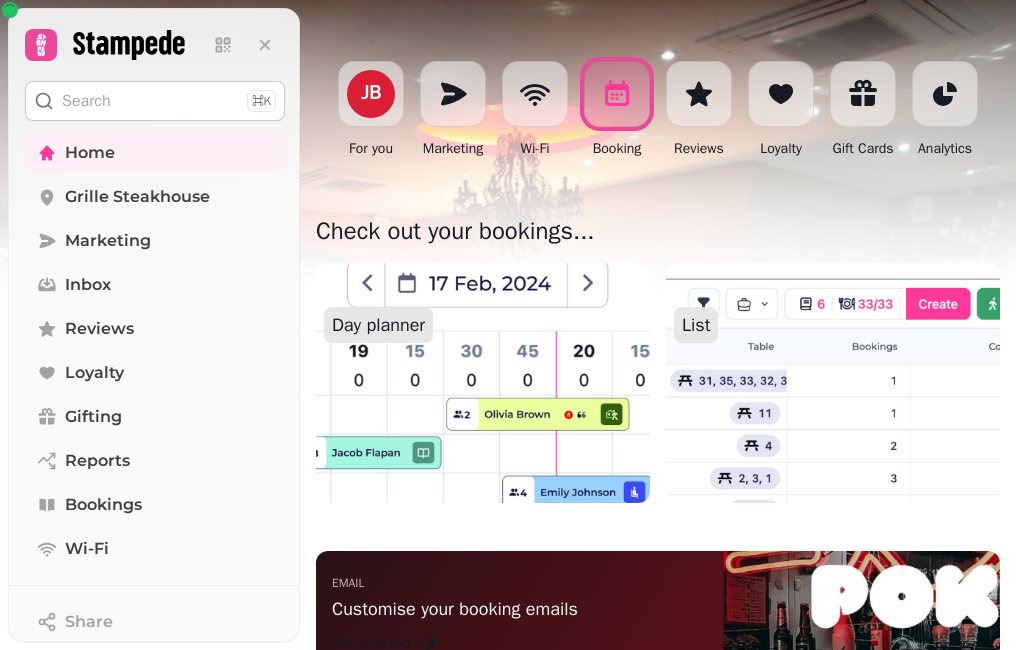 click at bounding box center [482, 383] 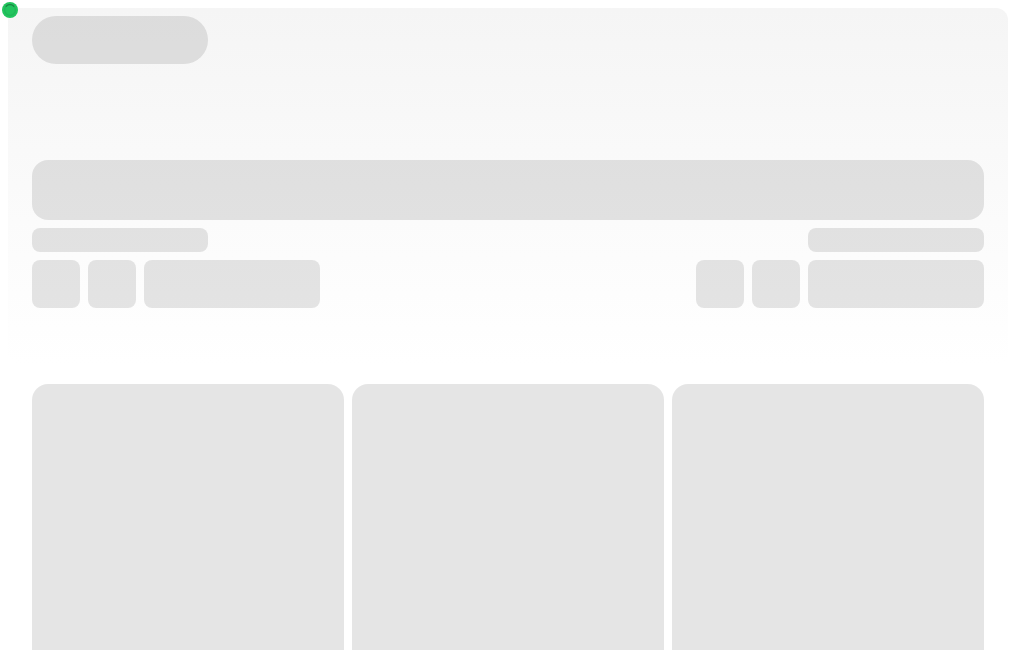 scroll, scrollTop: 0, scrollLeft: 0, axis: both 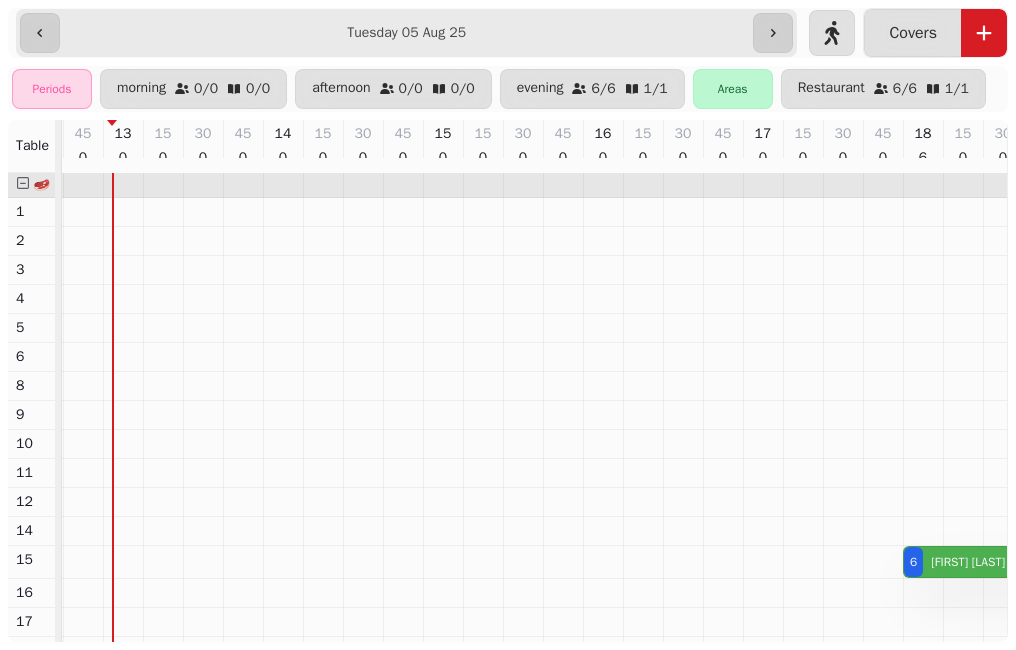 click on "**********" at bounding box center (406, 33) 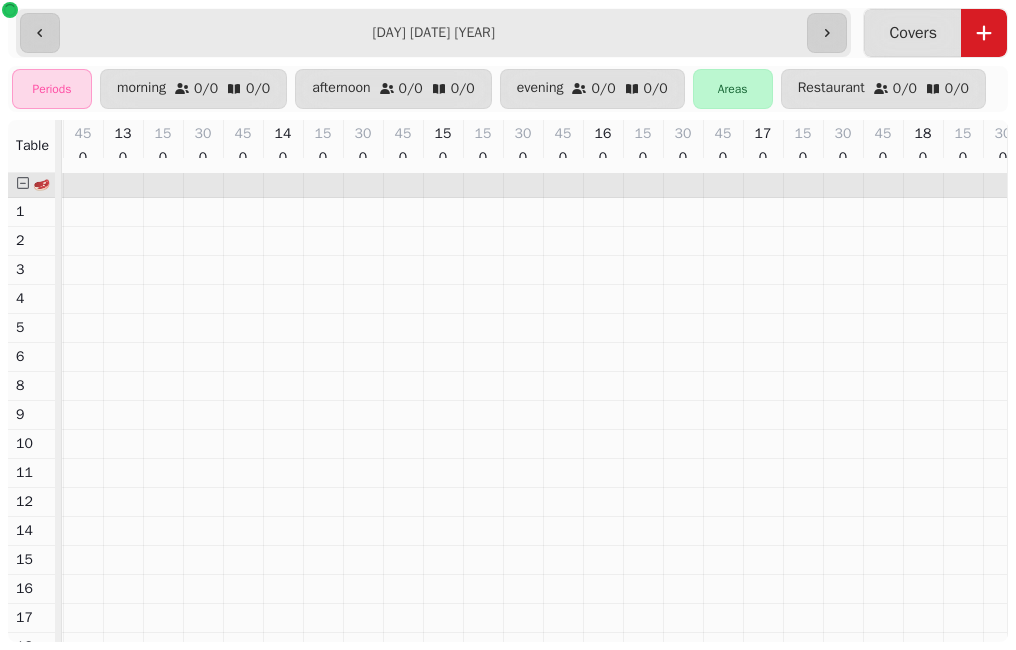 type on "**********" 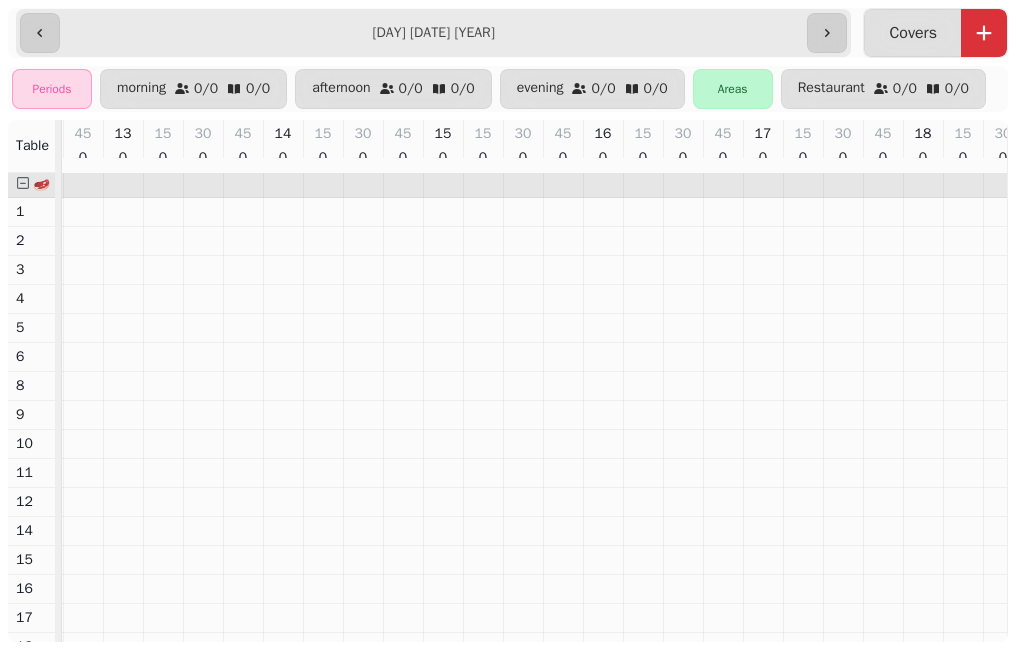 click 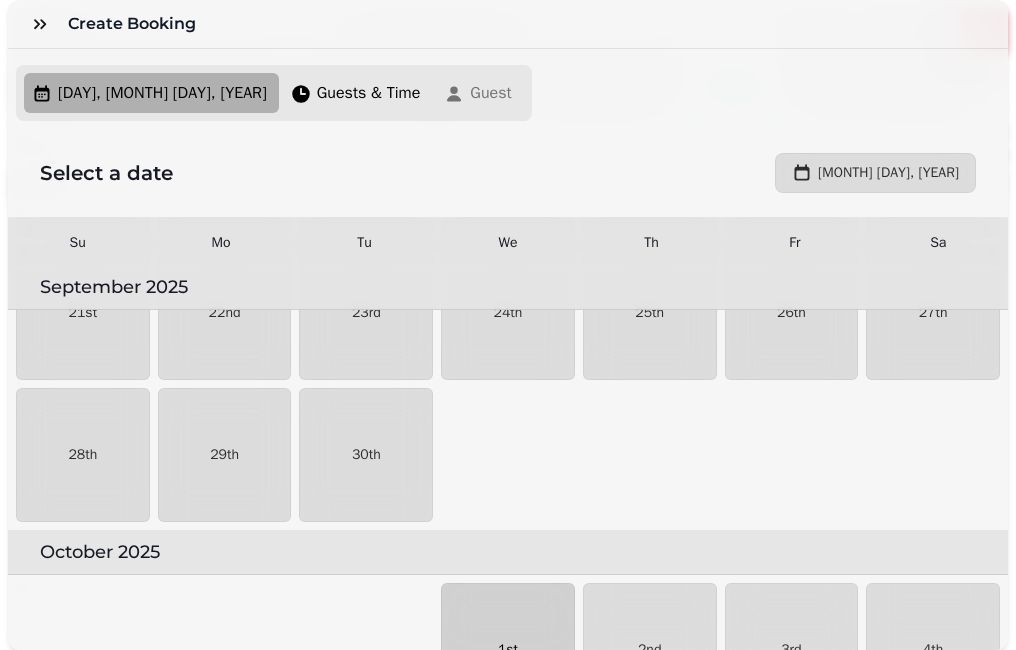 scroll, scrollTop: 1731, scrollLeft: 0, axis: vertical 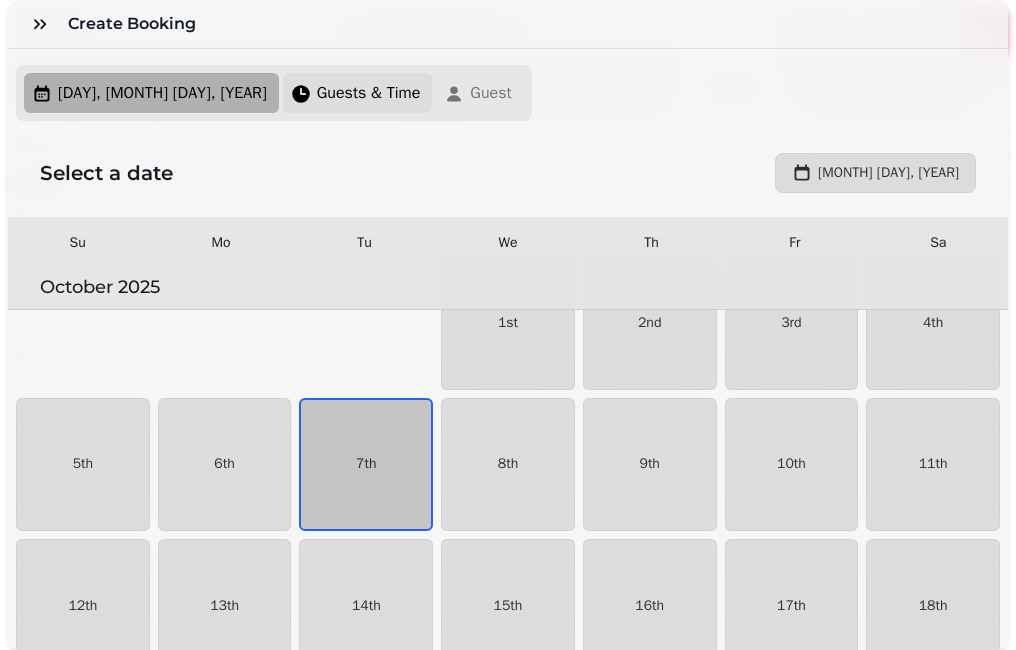 click on "Guests & Time" at bounding box center (358, 93) 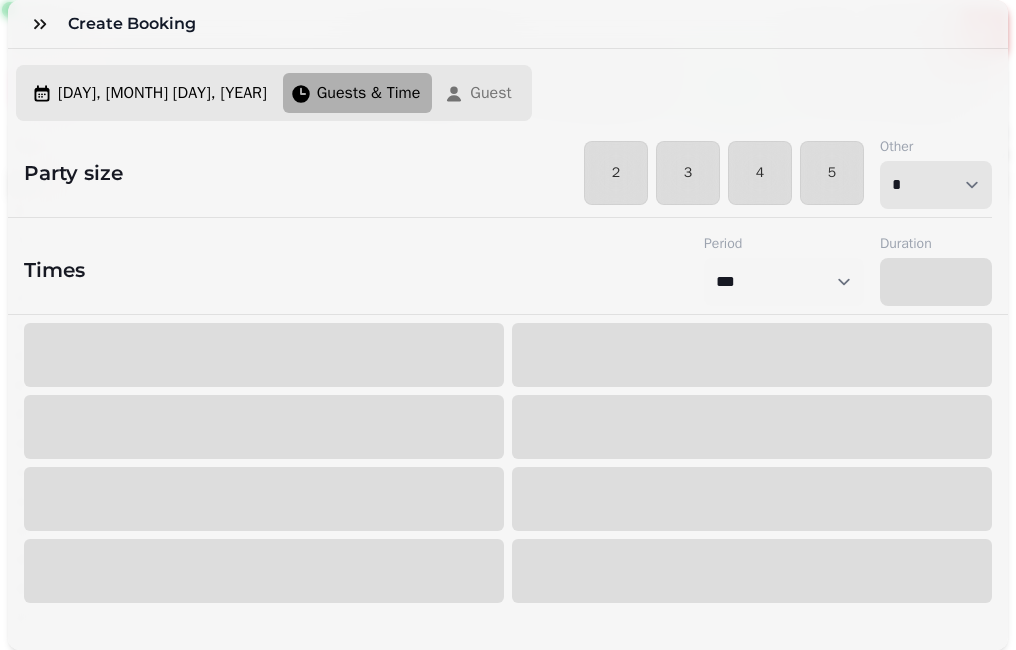 click on "* * * * * * * * * ** ** ** ** ** ** ** ** ** ** ** ** ** ** ** ** ** ** ** ** ** ** ** ** ** ** ** ** ** ** ** ** ** ** ** ** ** ** ** ** ** ** ** ** ** ** ** ** ** ** ** ** ** ** ** ** ** ** ** ** ** ** ** ** ** ** ** ** ** ** ** ** ** ** ** ** ** ** ** ** ** ** ** ** ** ** ** ** ** ** *** *** *** *** *** *** *** *** *** *** *** *** *** *** *** *** *** *** *** *** ***" at bounding box center (936, 185) 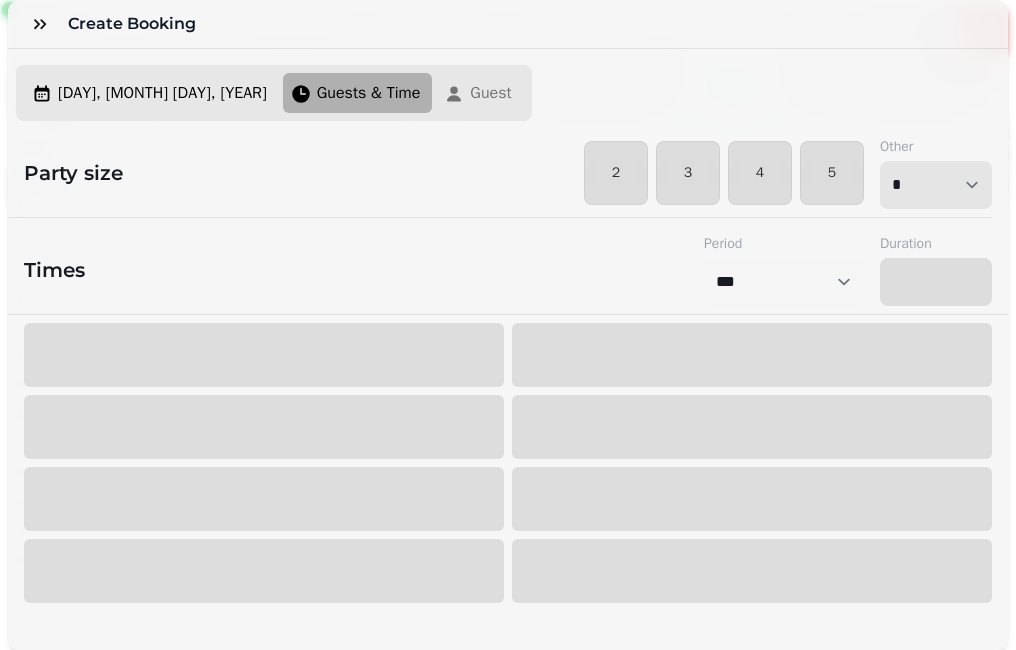 select on "**" 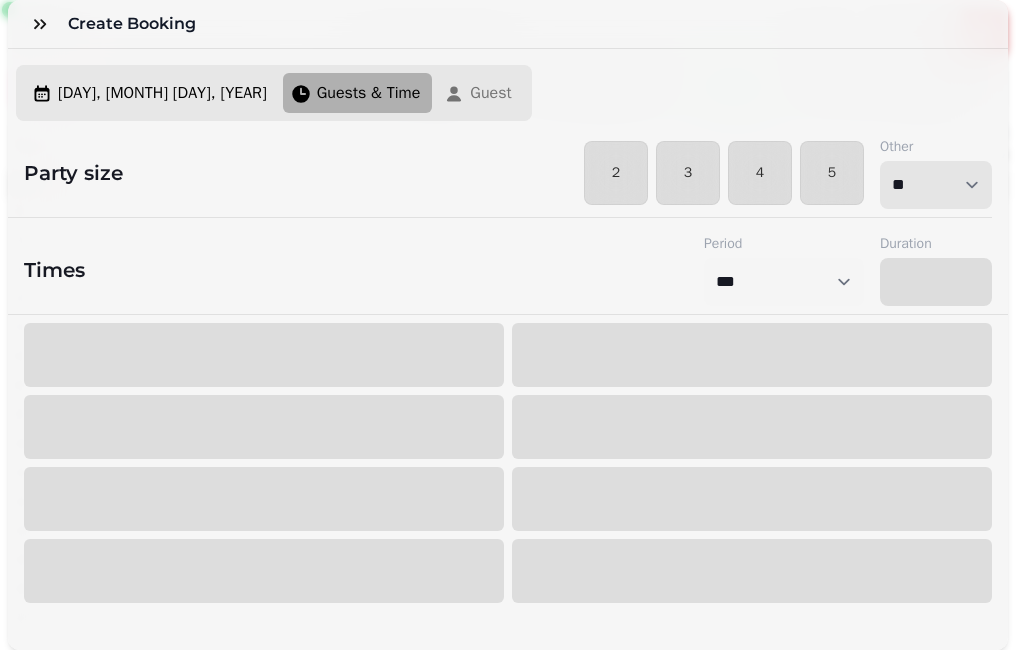 click on "* * * * * * * * * ** ** ** ** ** ** ** ** ** ** ** ** ** ** ** ** ** ** ** ** ** ** ** ** ** ** ** ** ** ** ** ** ** ** ** ** ** ** ** ** ** ** ** ** ** ** ** ** ** ** ** ** ** ** ** ** ** ** ** ** ** ** ** ** ** ** ** ** ** ** ** ** ** ** ** ** ** ** ** ** ** ** ** ** ** ** ** ** ** ** *** *** *** *** *** *** *** *** *** *** *** *** *** *** *** *** *** *** *** *** ***" at bounding box center [936, 185] 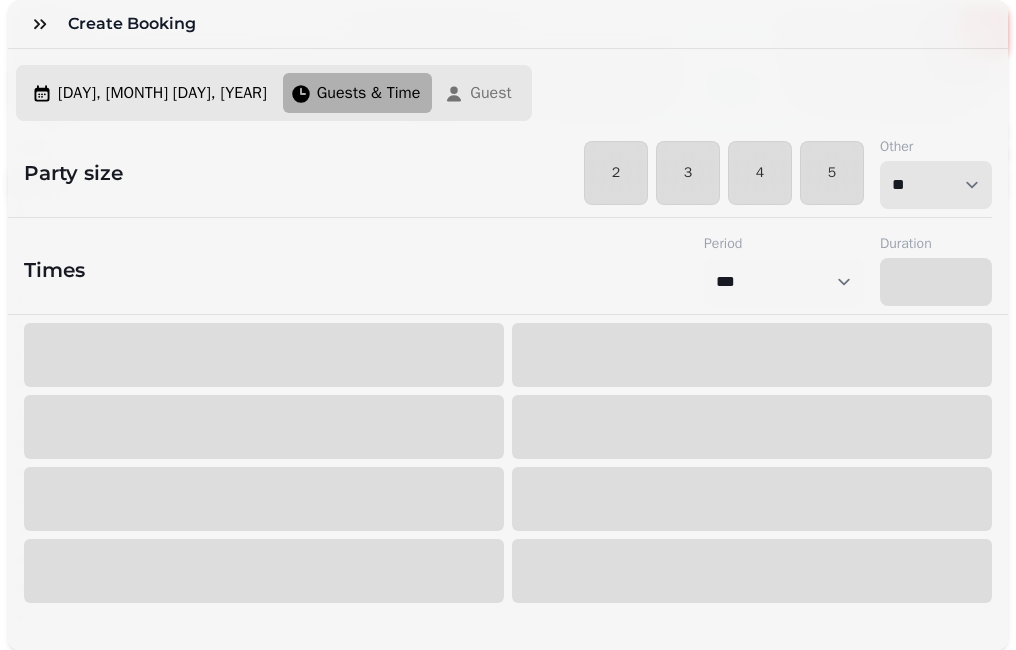 select on "****" 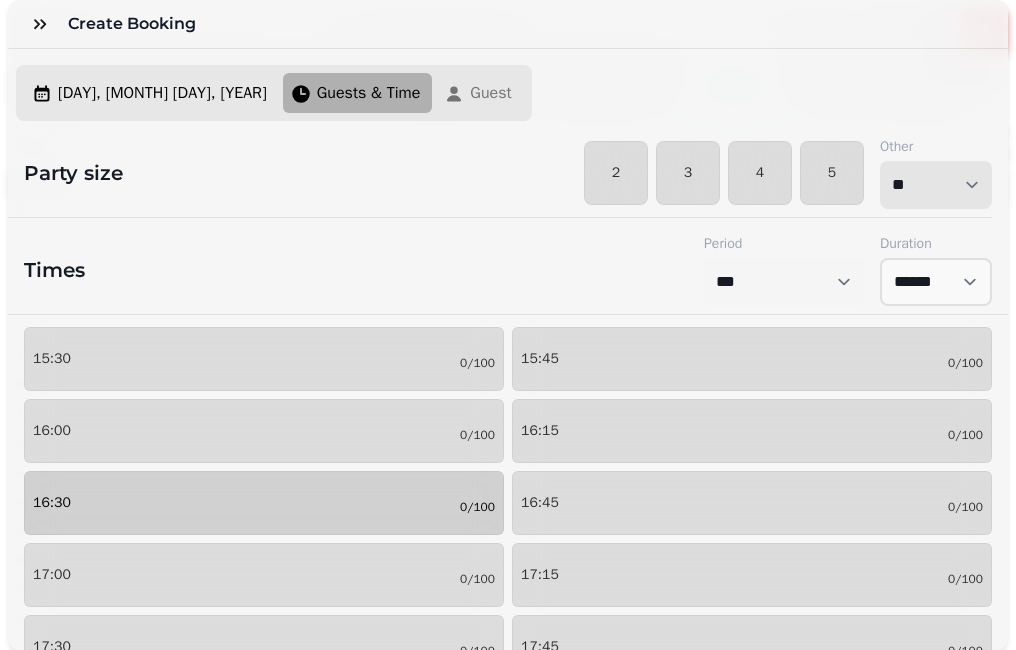 scroll, scrollTop: 600, scrollLeft: 0, axis: vertical 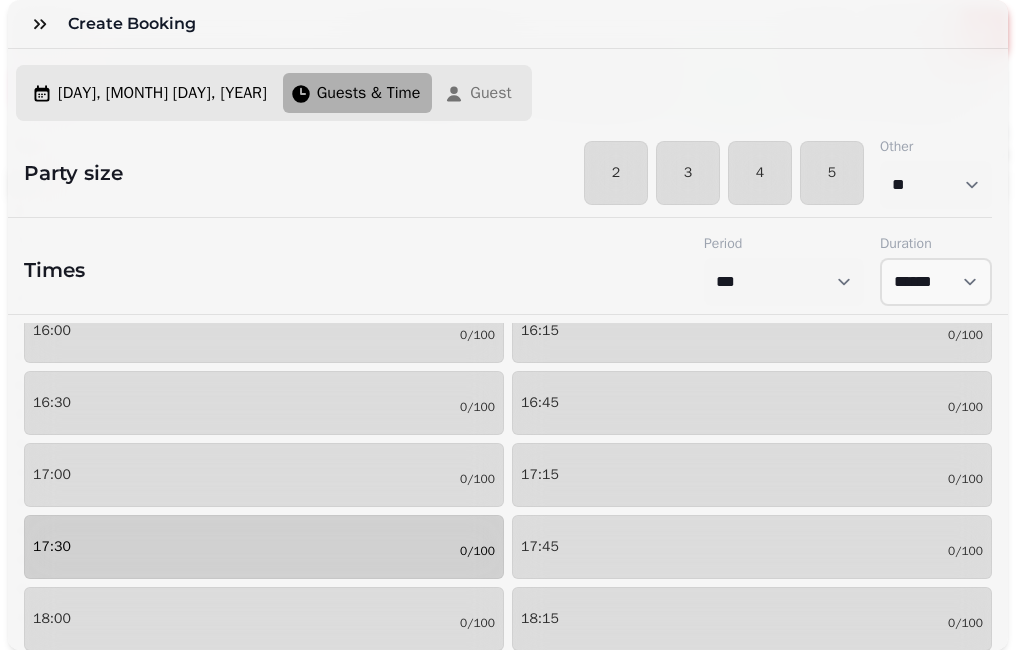 click on "[TIME] [NUMBER]/[NUMBER]" at bounding box center [264, 547] 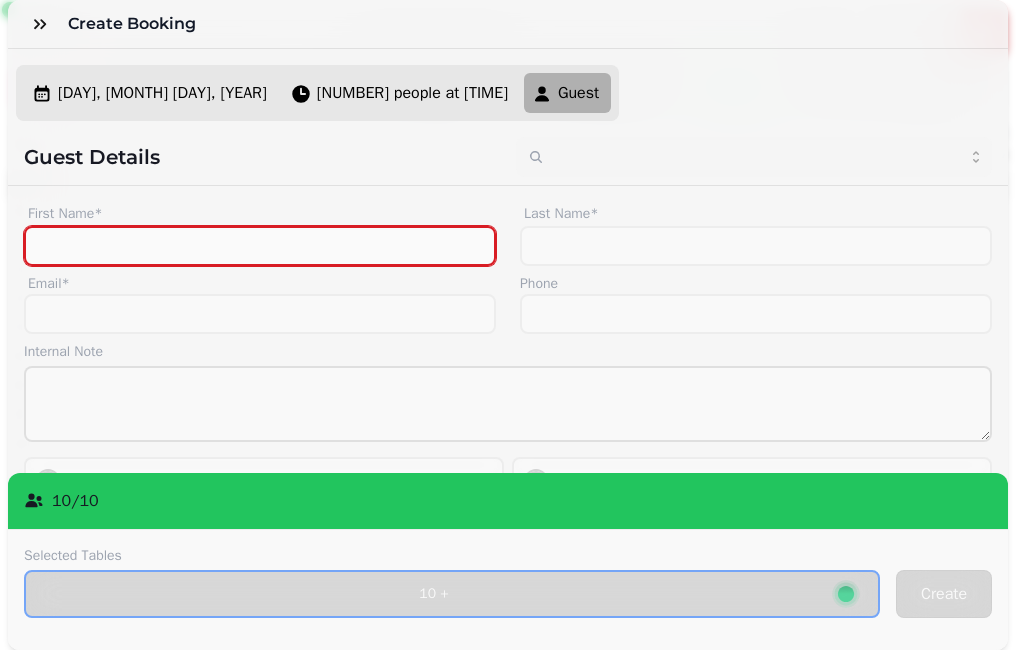 click on "First Name*" at bounding box center (260, 246) 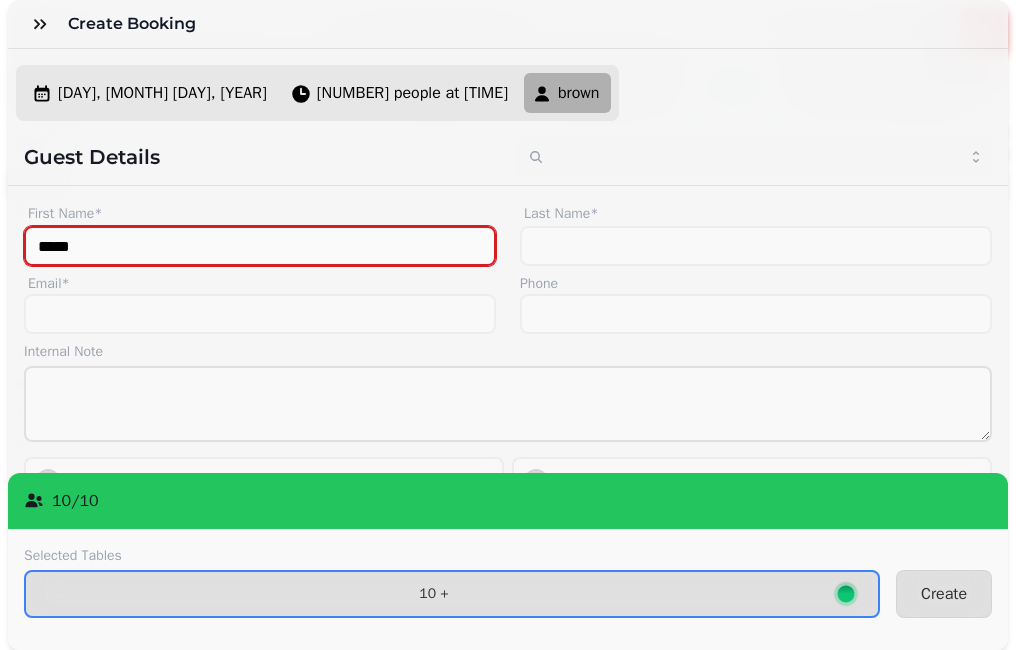 type on "*****" 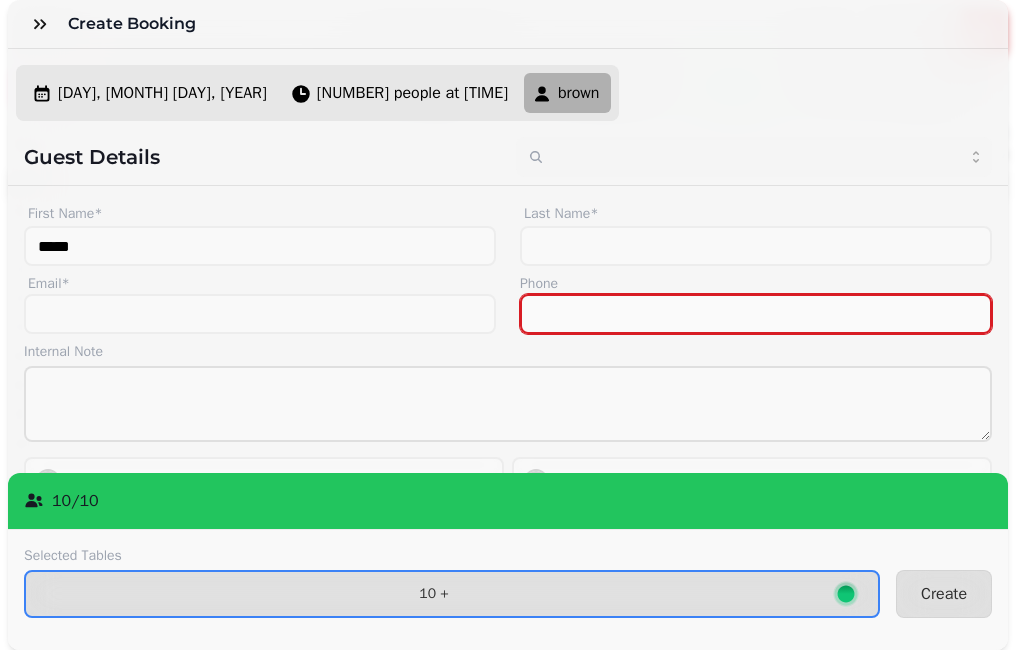 click on "Phone" at bounding box center [756, 314] 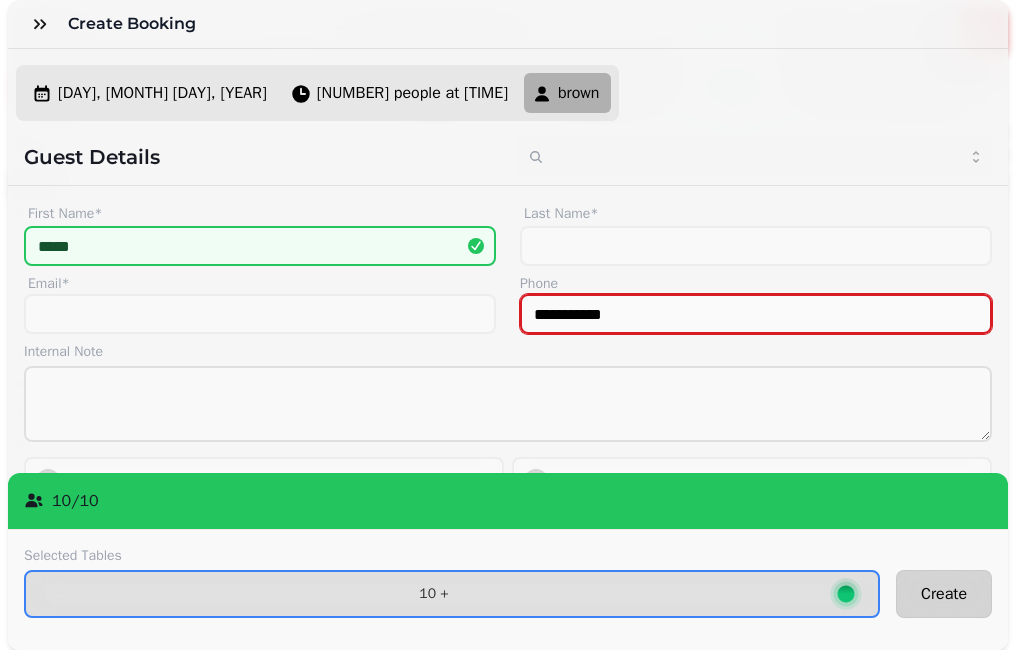 type on "**********" 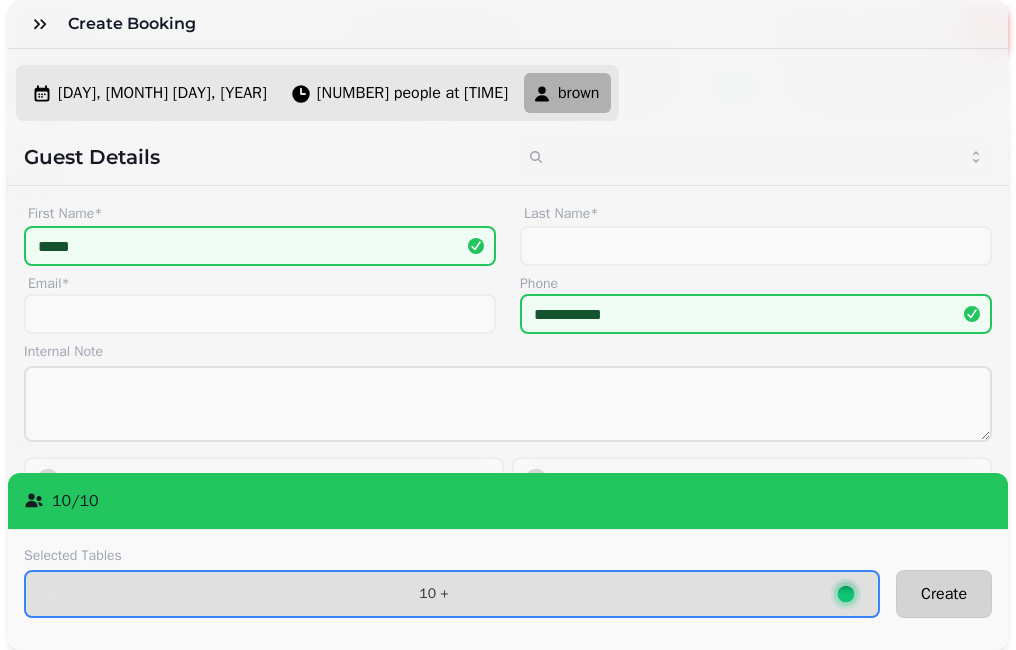 click on "Create" at bounding box center (944, 594) 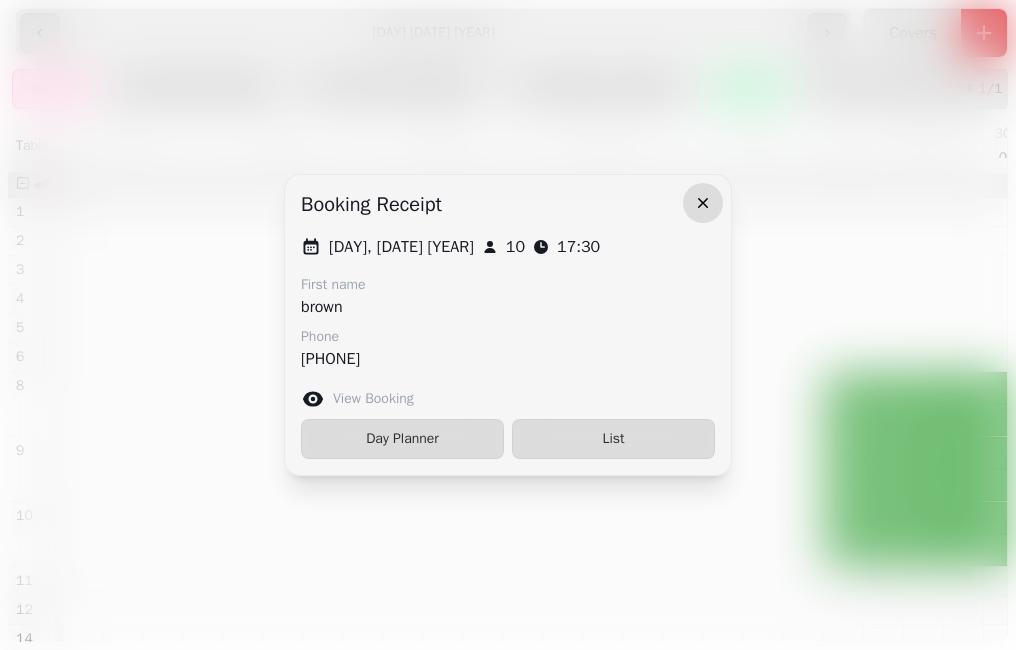 click 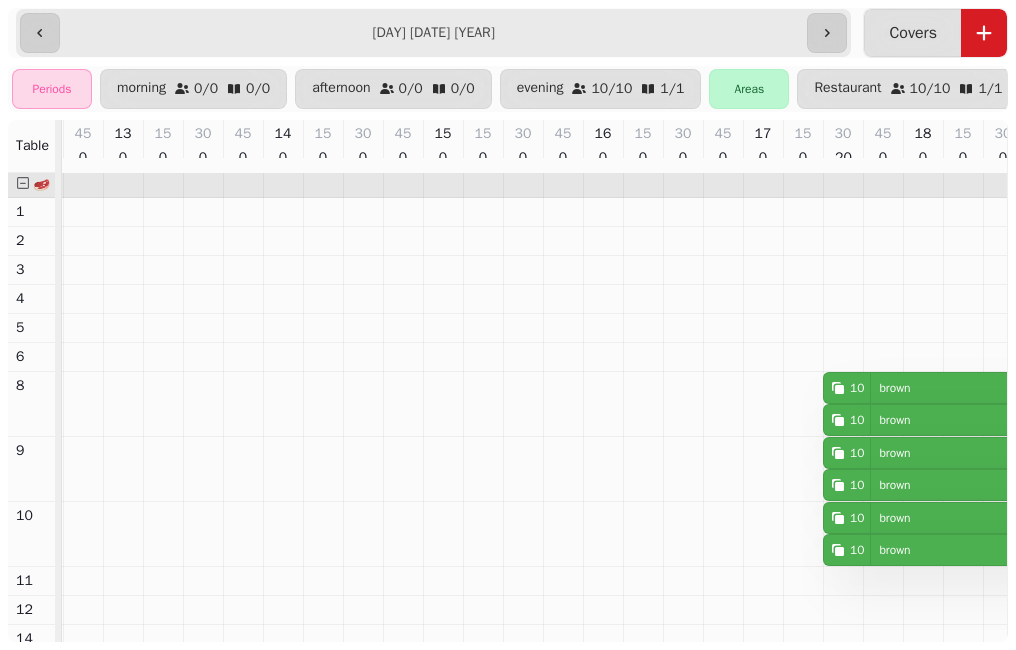 click on "**********" at bounding box center [433, 33] 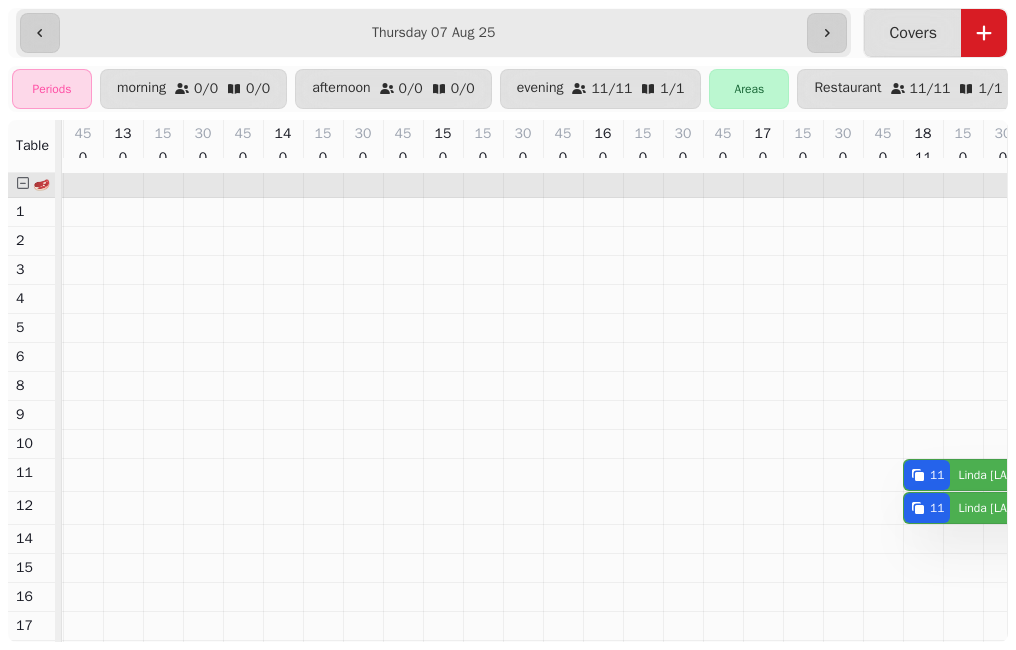 type on "**********" 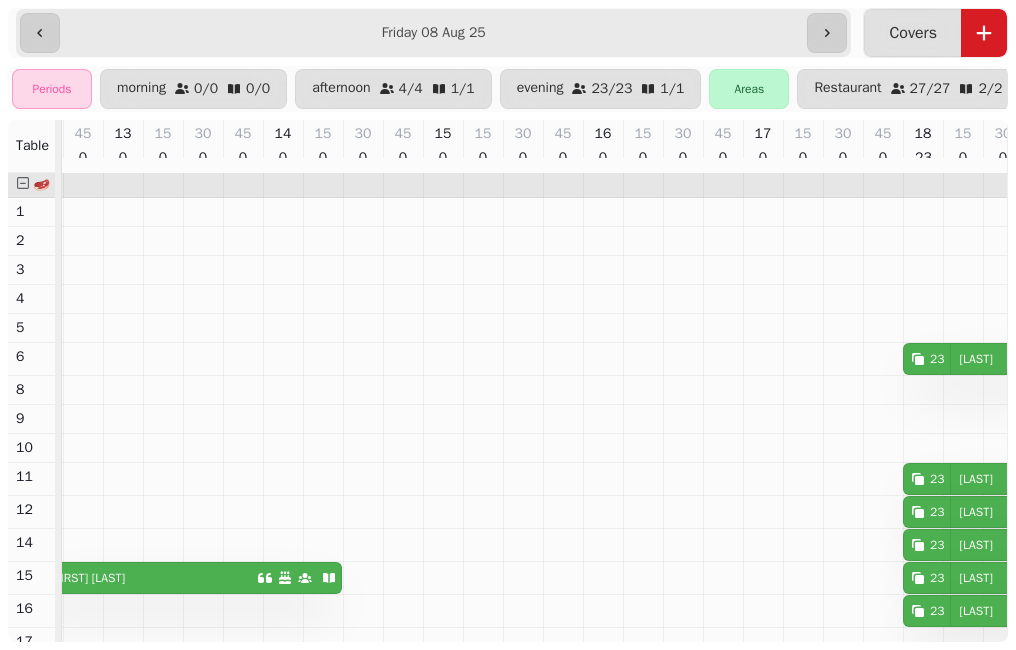 scroll, scrollTop: 0, scrollLeft: 0, axis: both 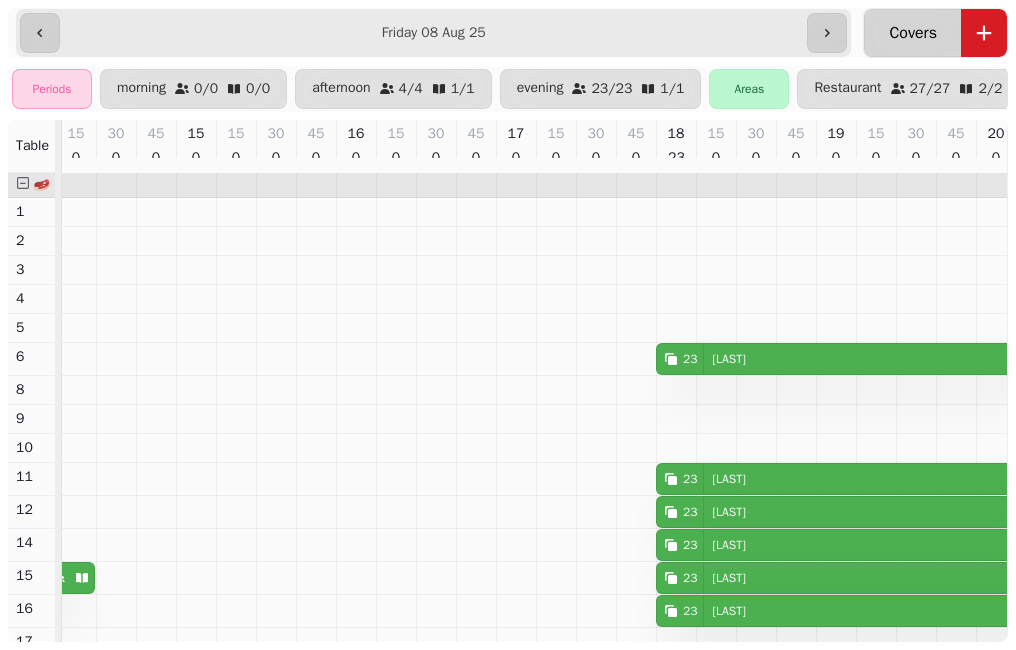 click on "27 2 Covers" at bounding box center [912, 33] 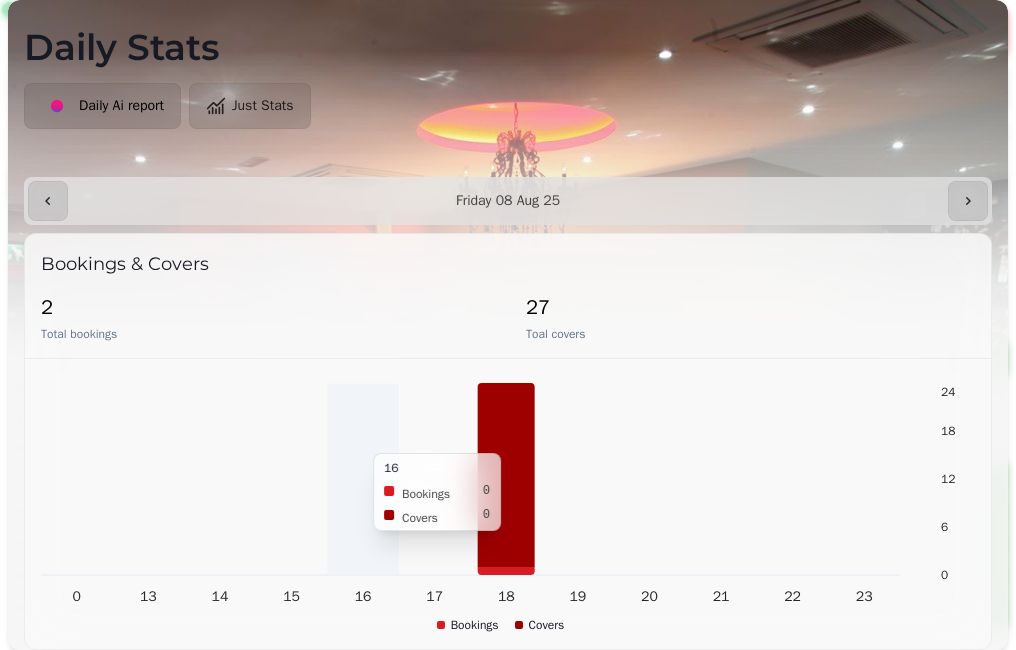 scroll, scrollTop: 0, scrollLeft: 0, axis: both 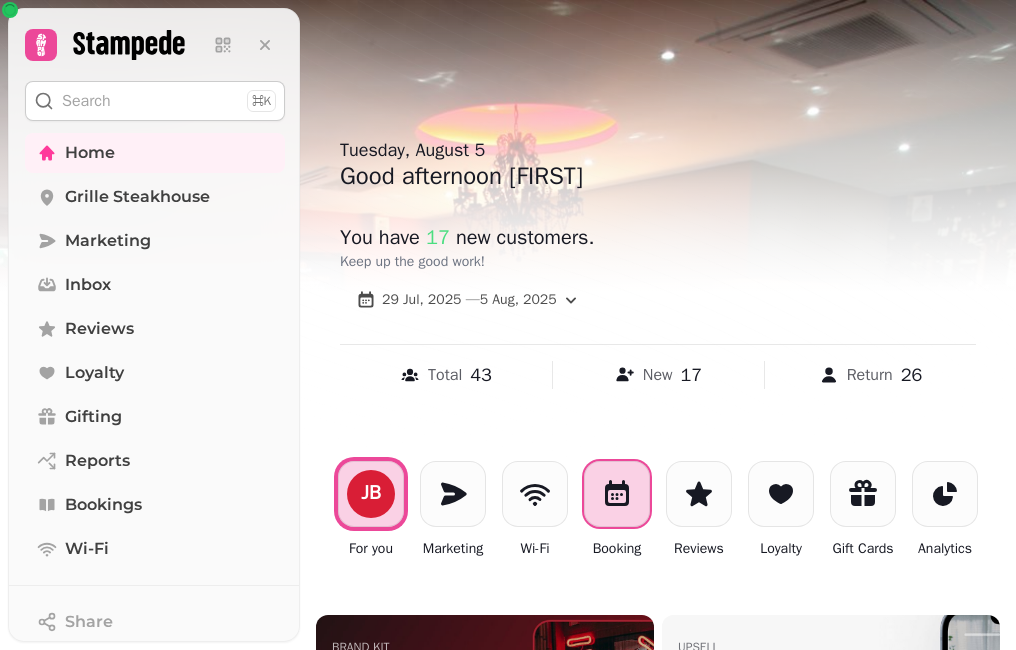 click 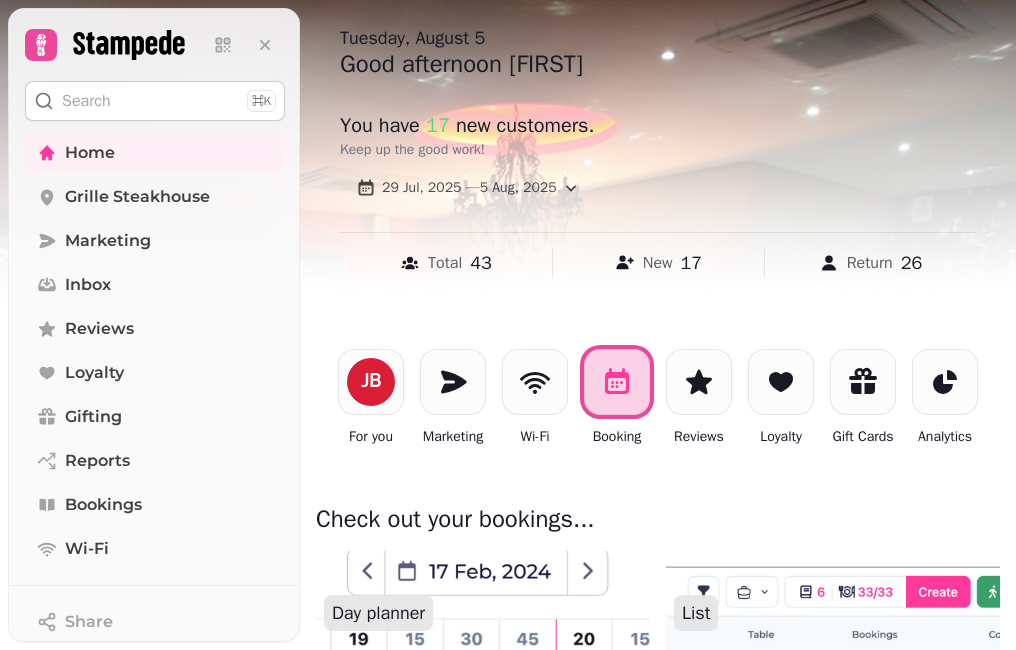 scroll, scrollTop: 200, scrollLeft: 0, axis: vertical 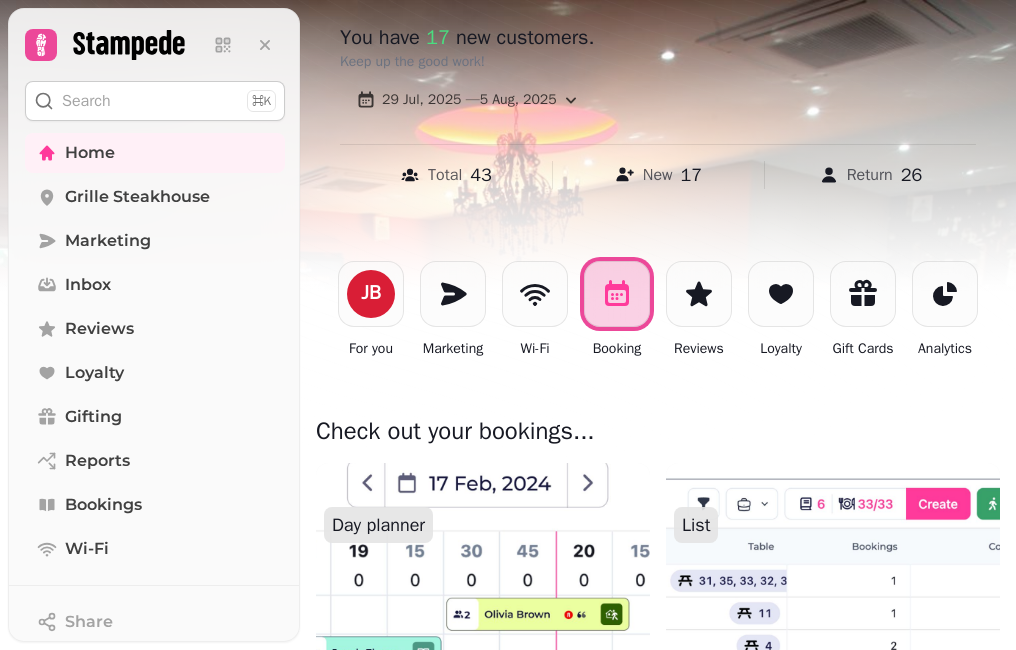 click at bounding box center [482, 583] 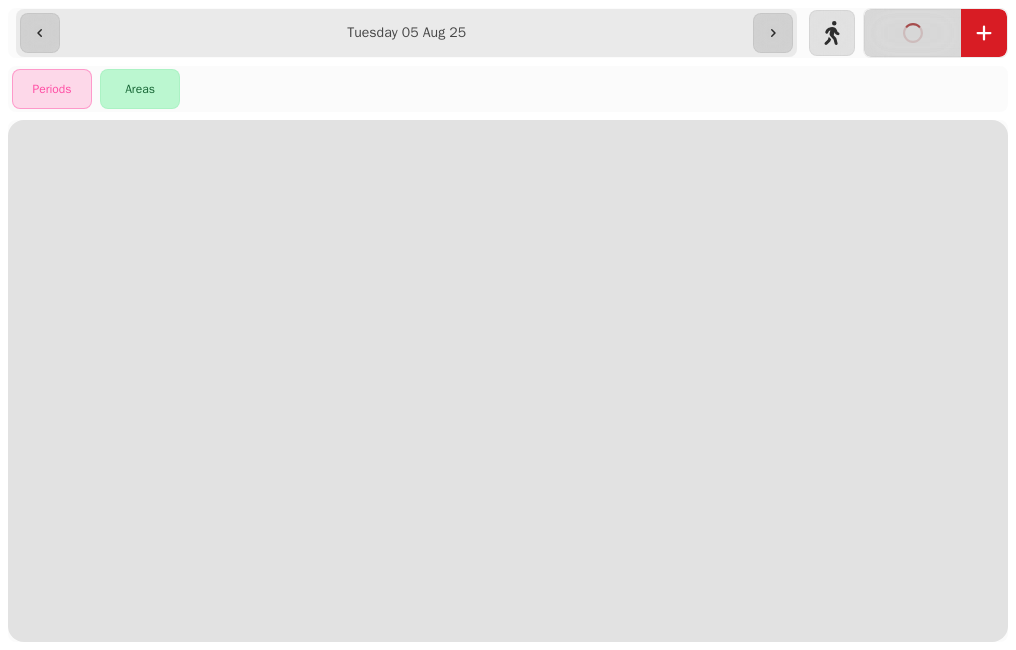 scroll, scrollTop: 0, scrollLeft: 0, axis: both 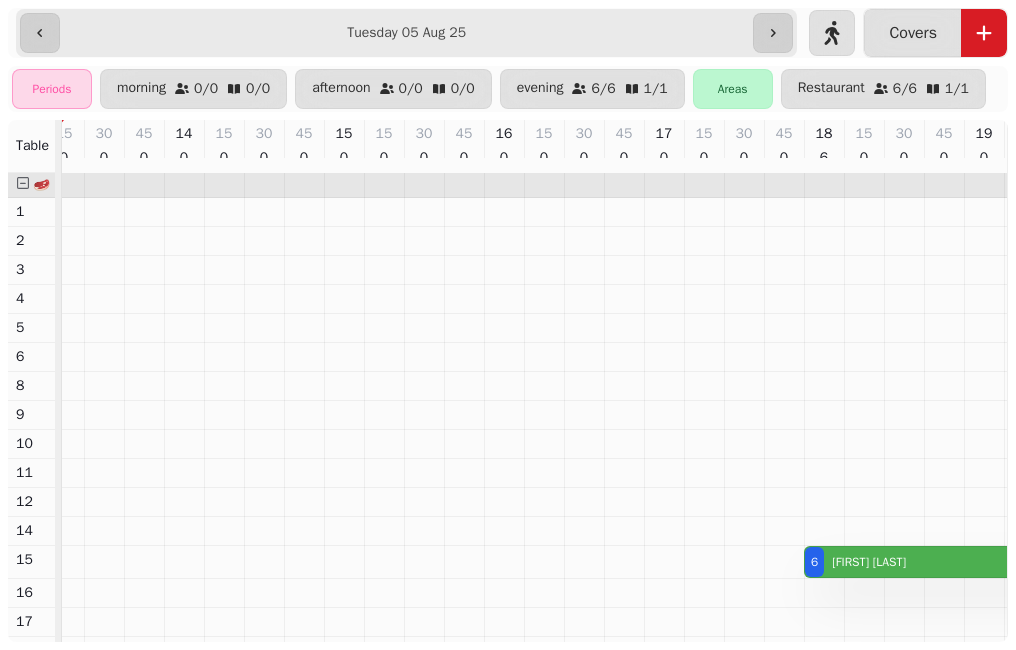 click on "**********" at bounding box center (406, 33) 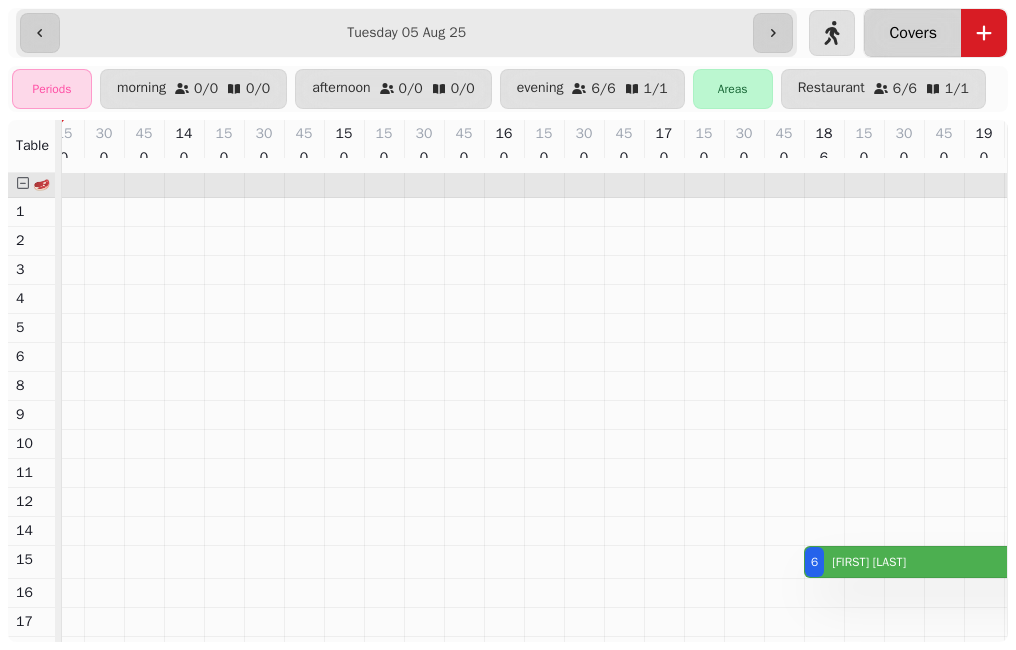 type on "**********" 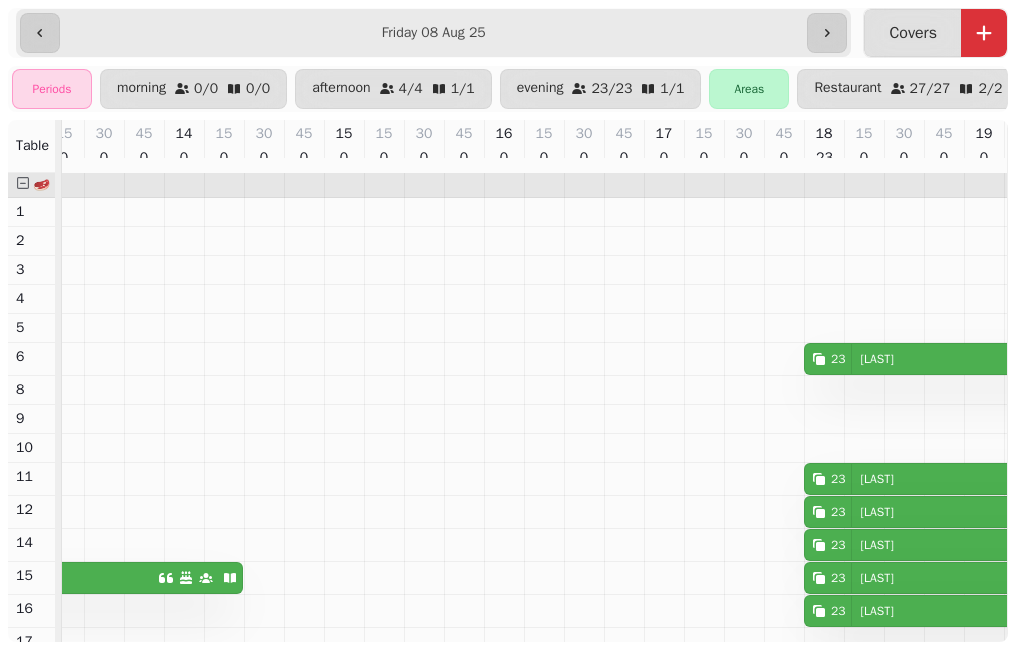 click 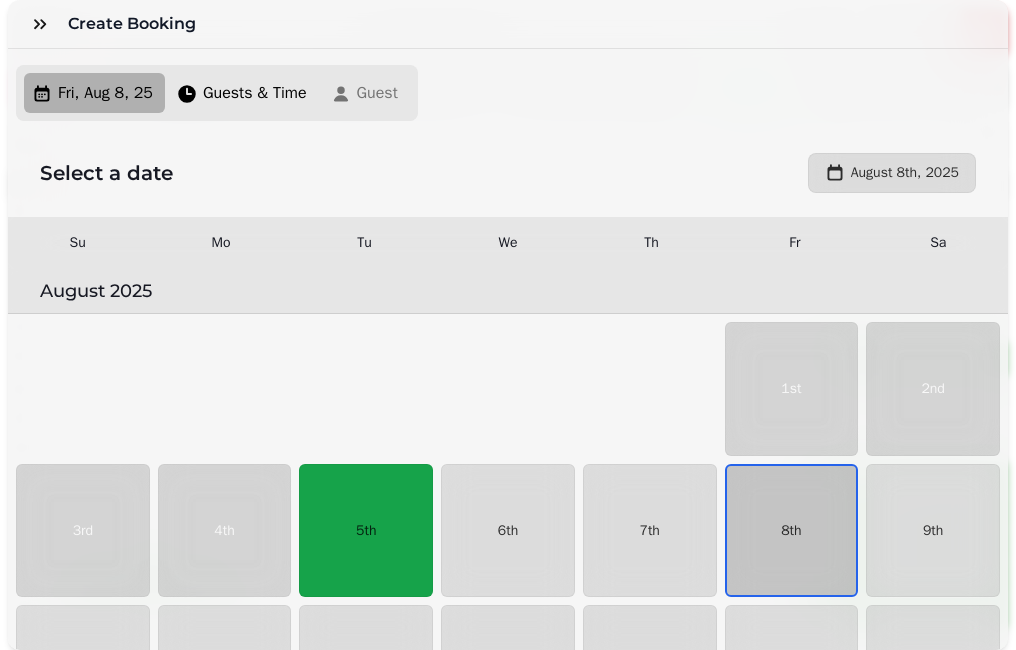 scroll, scrollTop: 113, scrollLeft: 0, axis: vertical 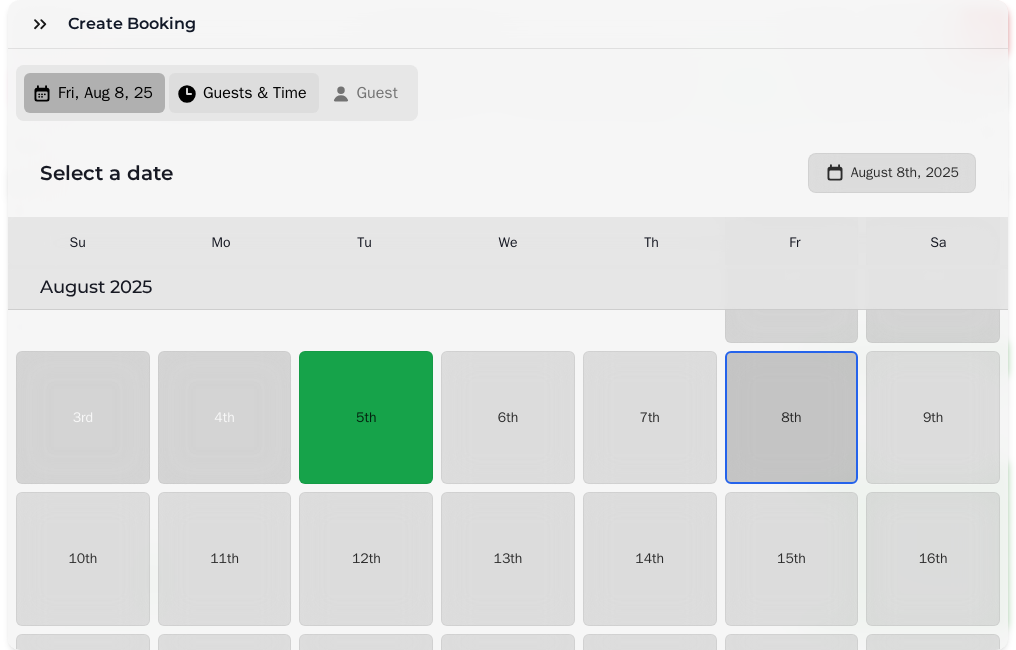 click on "Guests & Time" at bounding box center [255, 93] 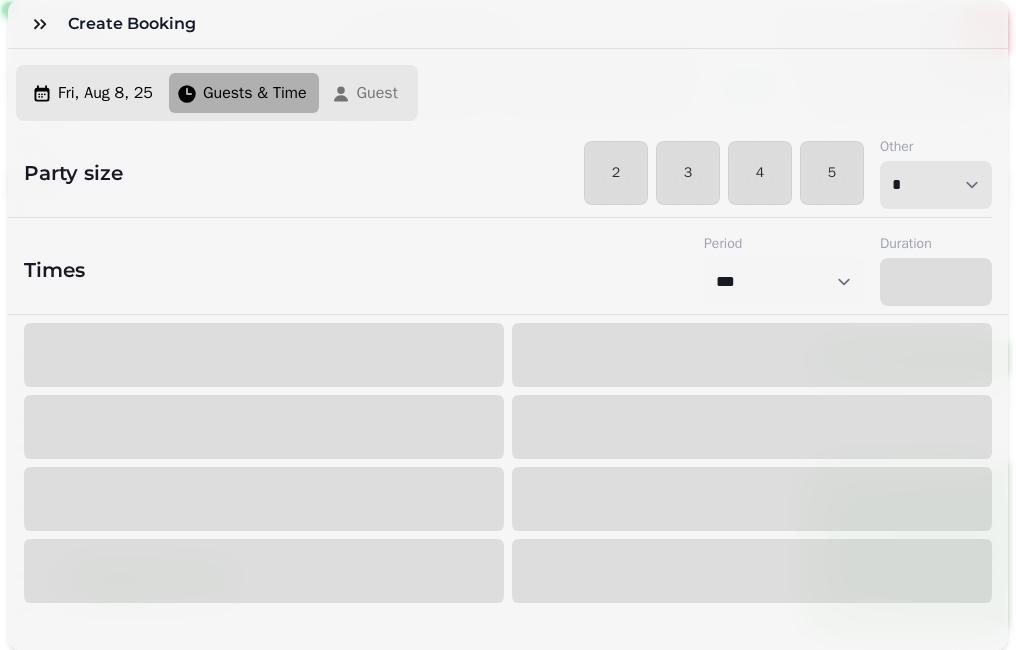 click on "* * * * * * * * * ** ** ** ** ** ** ** ** ** ** ** ** ** ** ** ** ** ** ** ** ** ** ** ** ** ** ** ** ** ** ** ** ** ** ** ** ** ** ** ** ** ** ** ** ** ** ** ** ** ** ** ** ** ** ** ** ** ** ** ** ** ** ** ** ** ** ** ** ** ** ** ** ** ** ** ** ** ** ** ** ** ** ** ** ** ** ** ** ** ** *** *** *** *** *** *** *** *** *** *** *** *** *** *** *** *** *** *** *** *** ***" at bounding box center (936, 185) 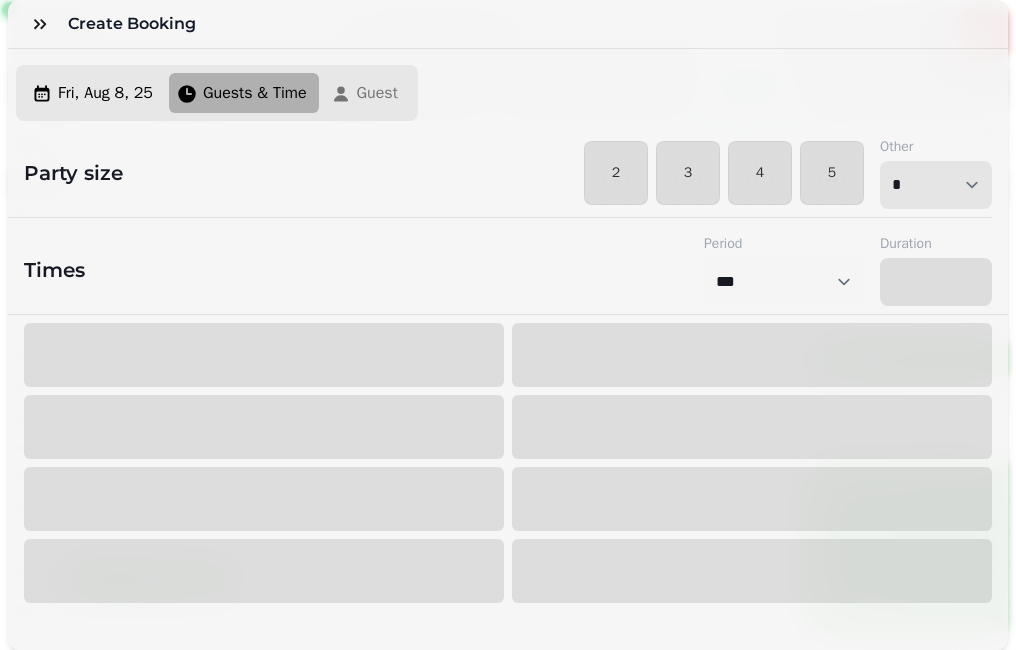 select on "*" 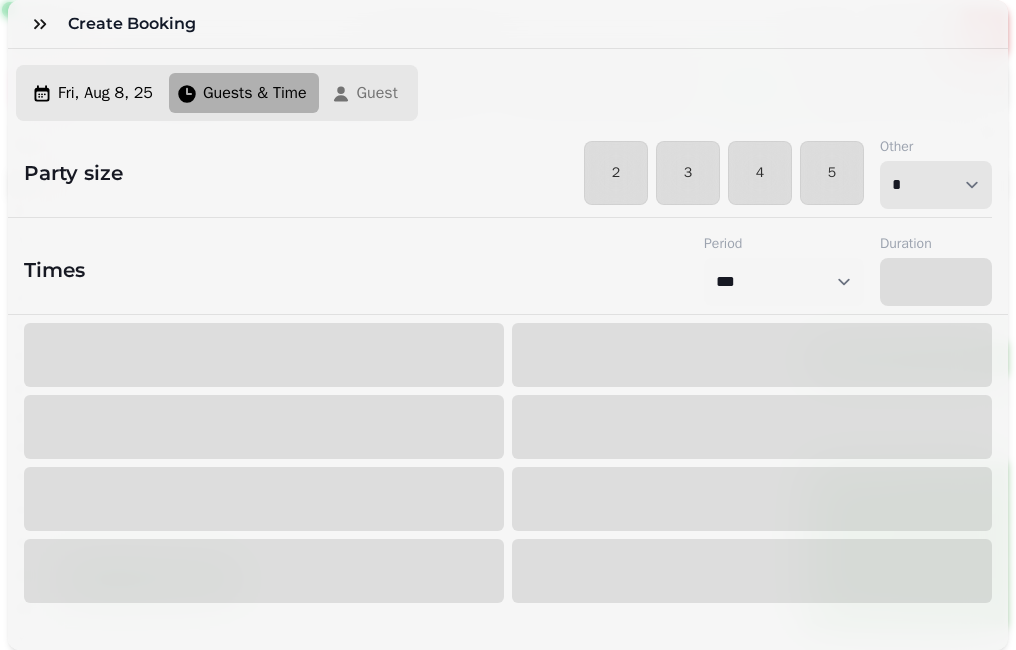click on "* * * * * * * * * ** ** ** ** ** ** ** ** ** ** ** ** ** ** ** ** ** ** ** ** ** ** ** ** ** ** ** ** ** ** ** ** ** ** ** ** ** ** ** ** ** ** ** ** ** ** ** ** ** ** ** ** ** ** ** ** ** ** ** ** ** ** ** ** ** ** ** ** ** ** ** ** ** ** ** ** ** ** ** ** ** ** ** ** ** ** ** ** ** ** *** *** *** *** *** *** *** *** *** *** *** *** *** *** *** *** *** *** *** *** ***" at bounding box center [936, 185] 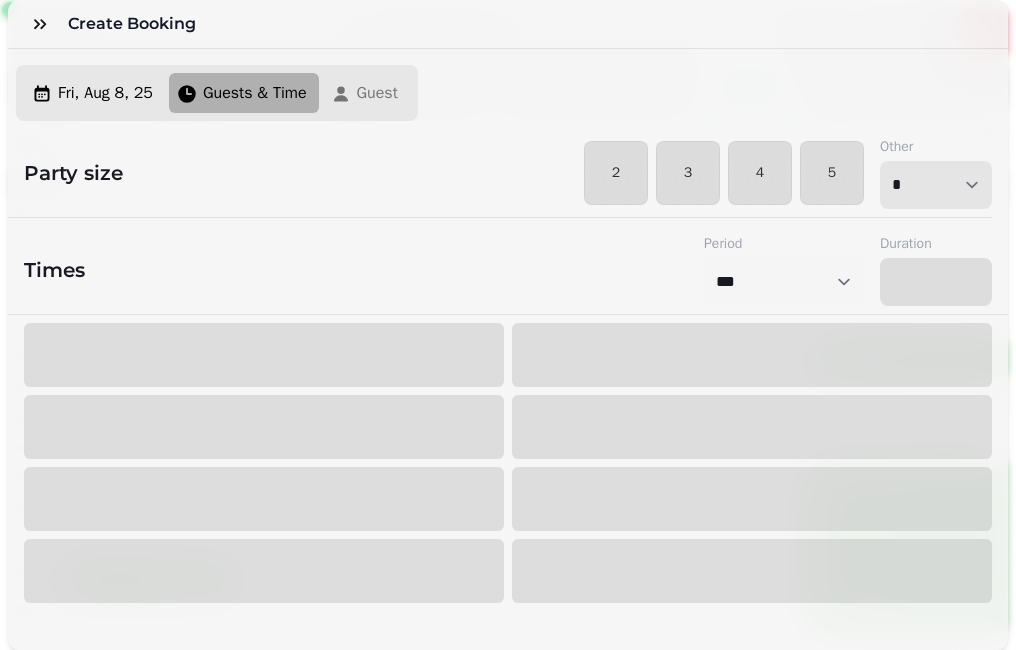 scroll, scrollTop: 115, scrollLeft: 0, axis: vertical 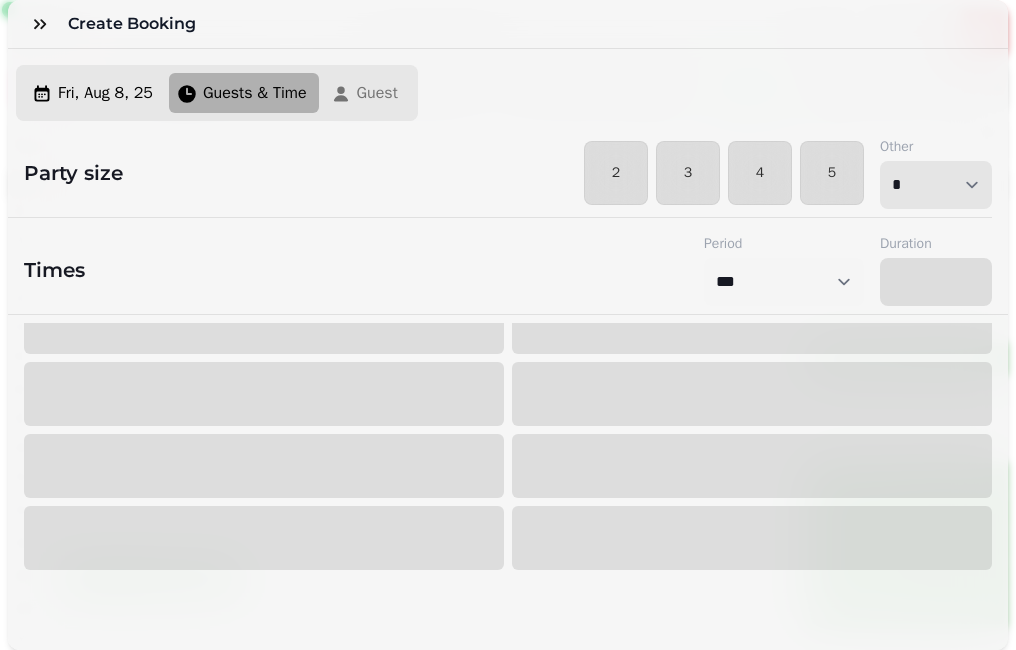 select on "****" 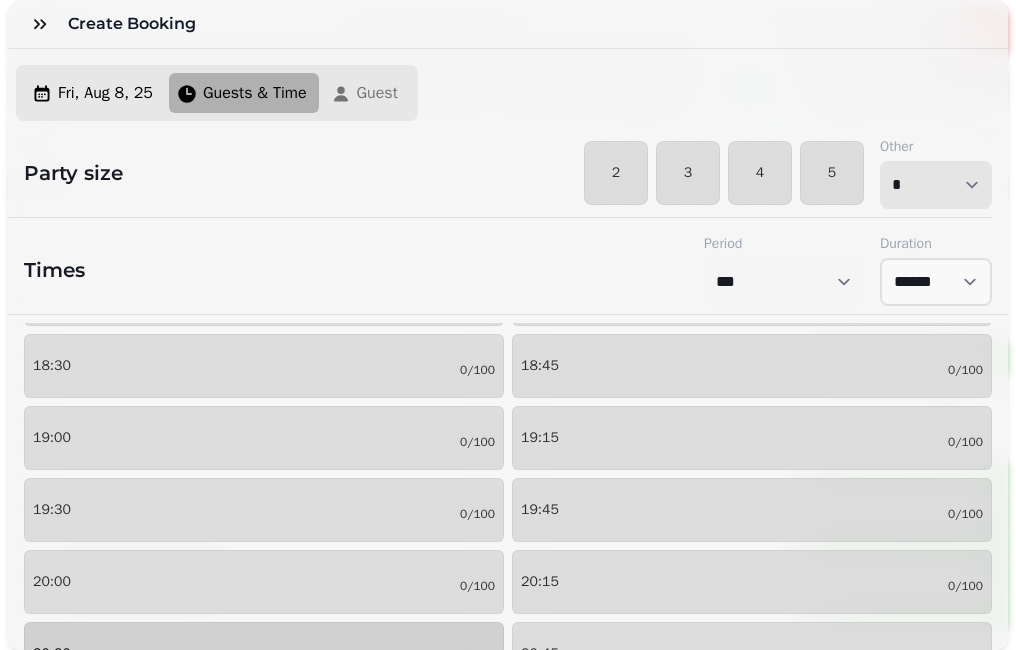 scroll, scrollTop: 915, scrollLeft: 0, axis: vertical 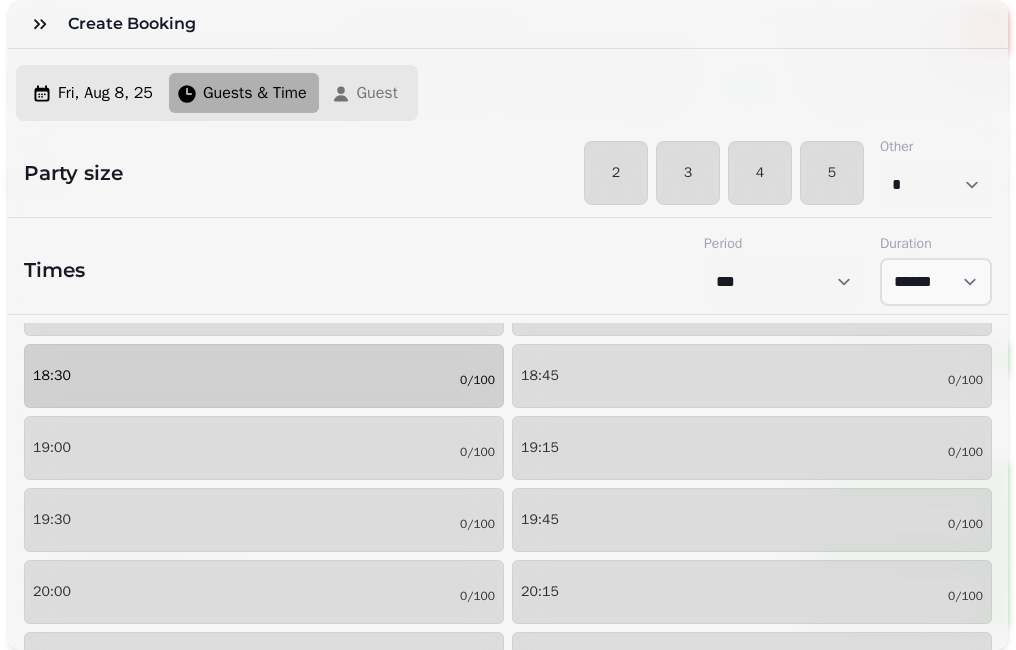 click on "18:30 0/100" at bounding box center (264, 376) 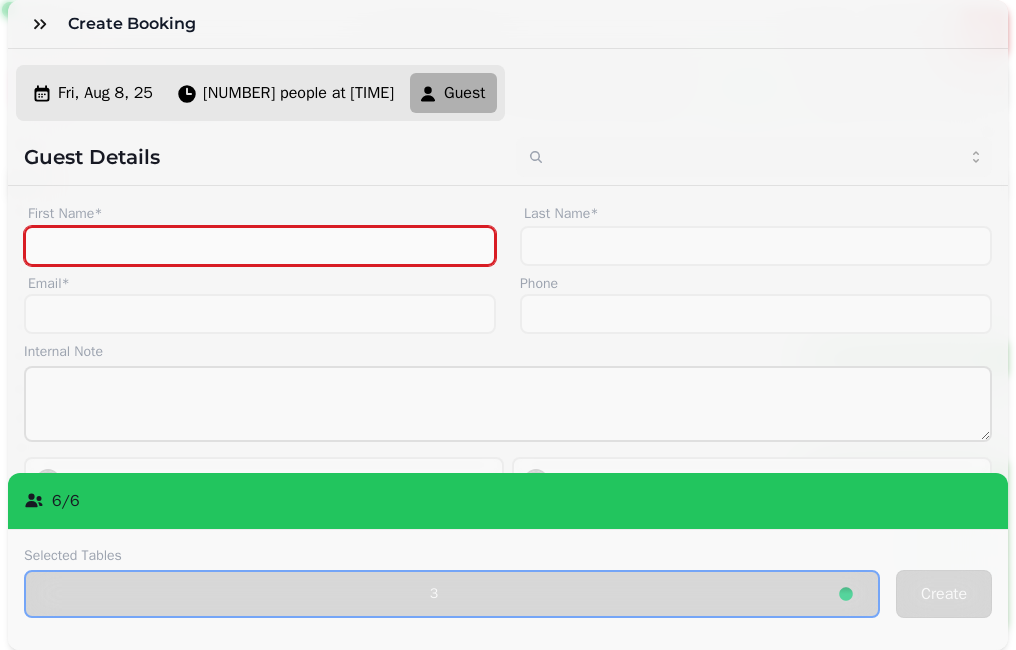 click on "First Name*" at bounding box center (260, 246) 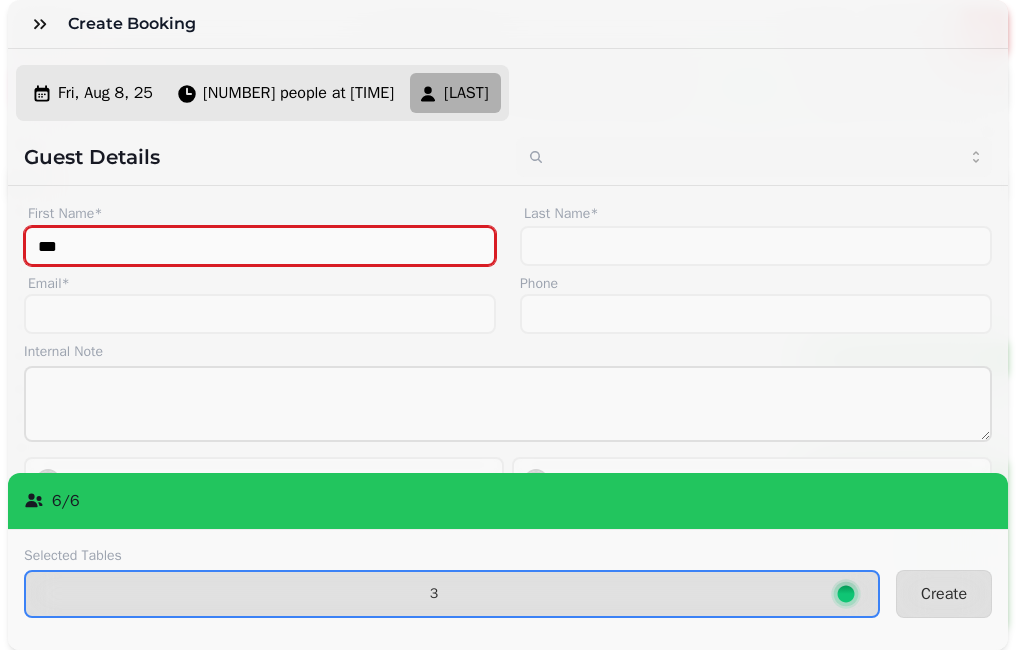 type on "***" 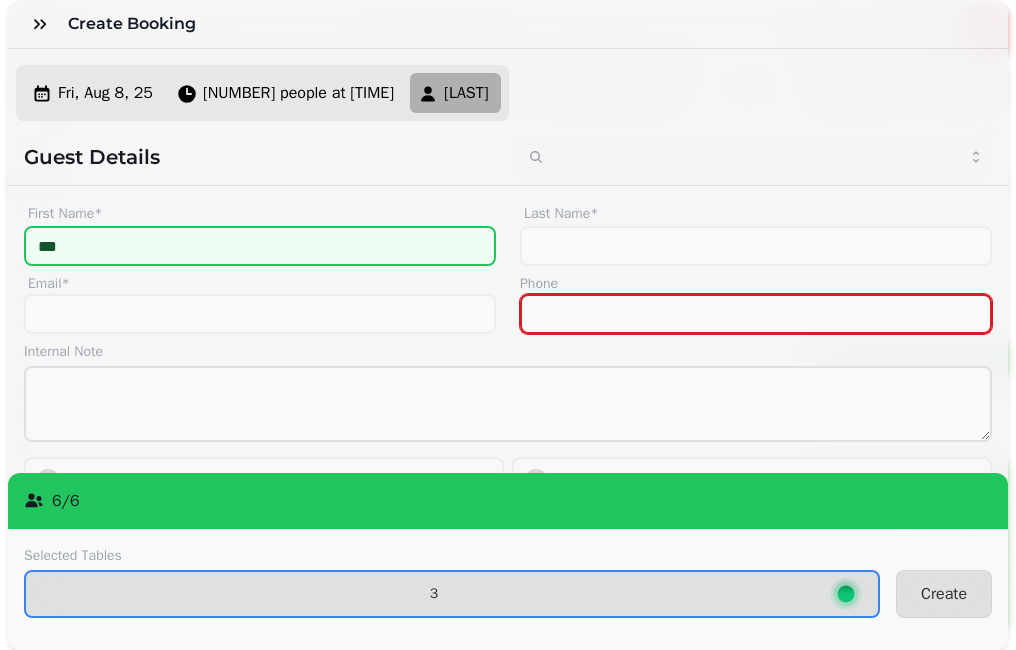 click on "Phone" at bounding box center [756, 314] 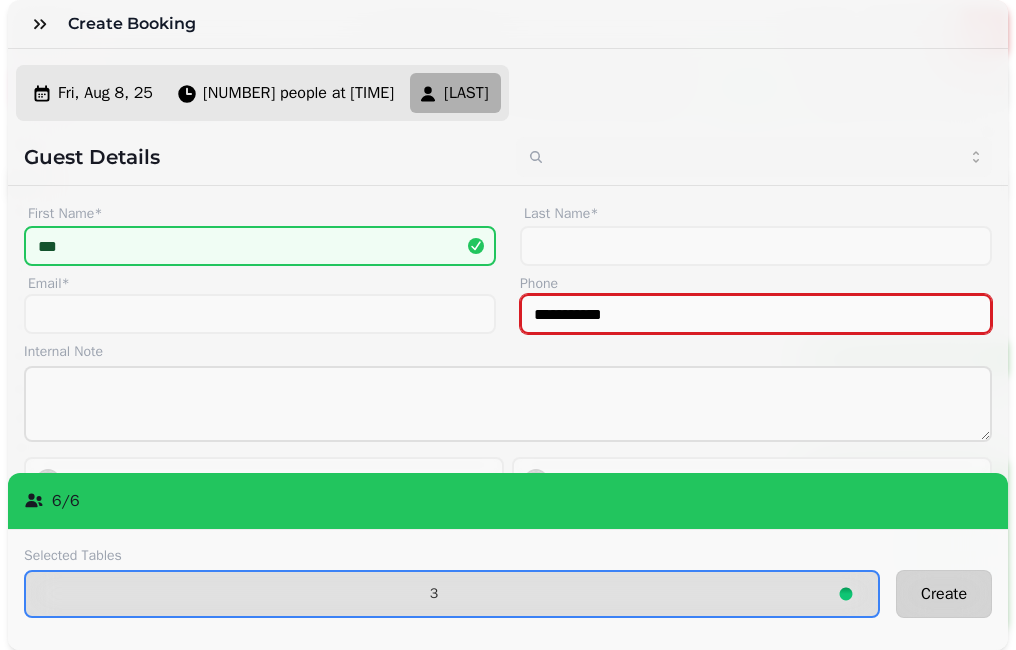 type on "**********" 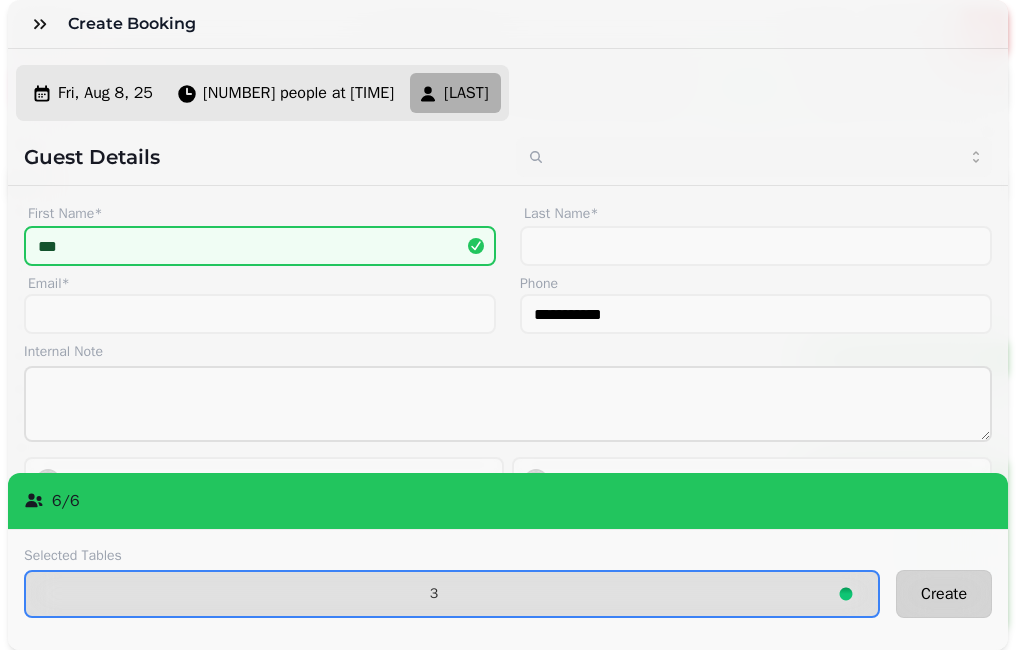 click on "Create" at bounding box center (944, 594) 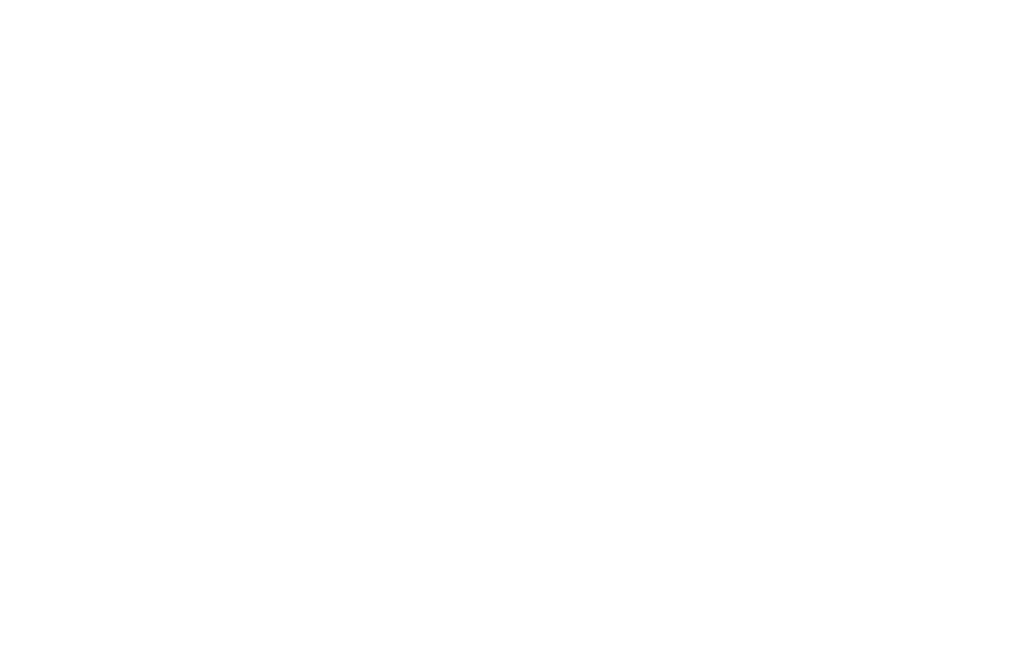 scroll, scrollTop: 0, scrollLeft: 0, axis: both 